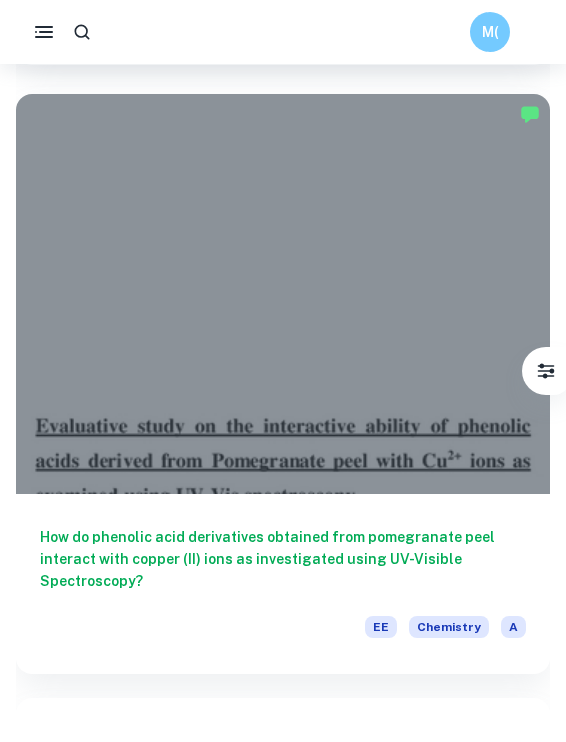 scroll, scrollTop: 0, scrollLeft: 0, axis: both 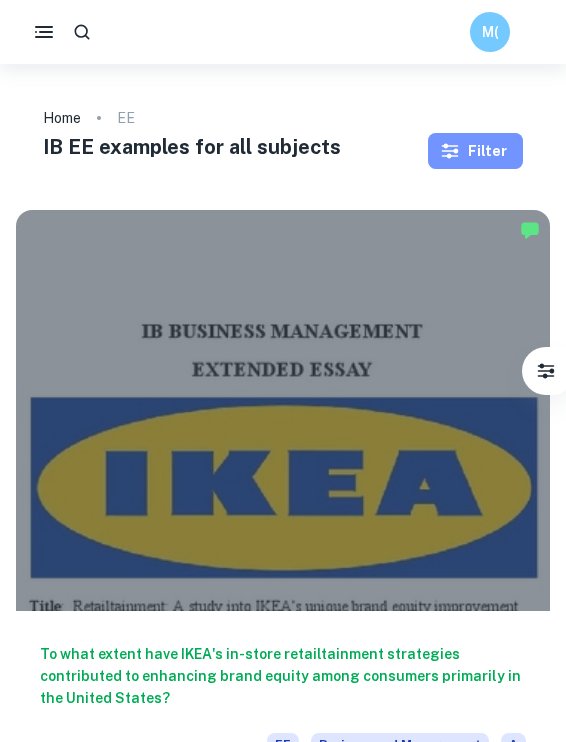 click on "Filter" at bounding box center [475, 151] 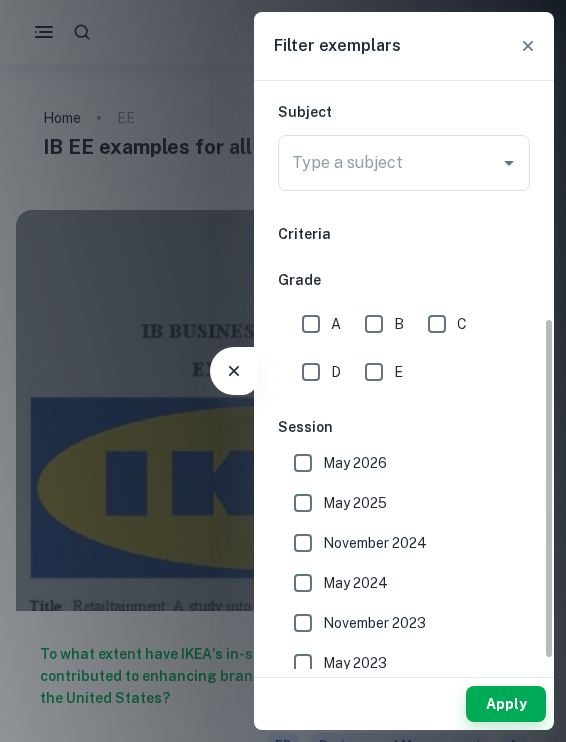 scroll, scrollTop: 407, scrollLeft: 0, axis: vertical 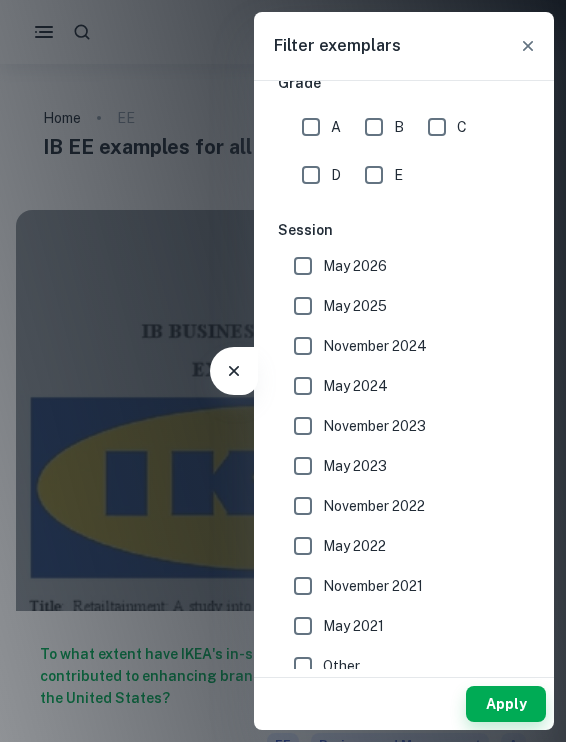 click on "May 2026" at bounding box center (303, 266) 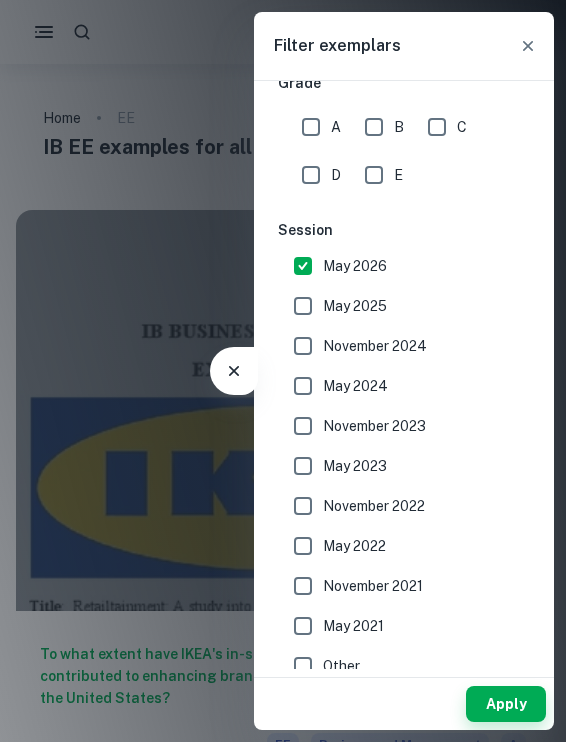 click on "May 2025" at bounding box center (303, 306) 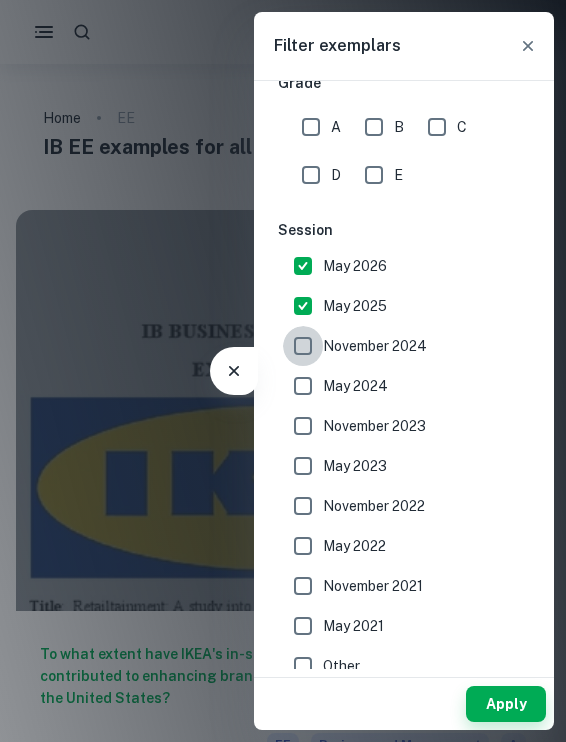 click on "November 2024" at bounding box center [303, 346] 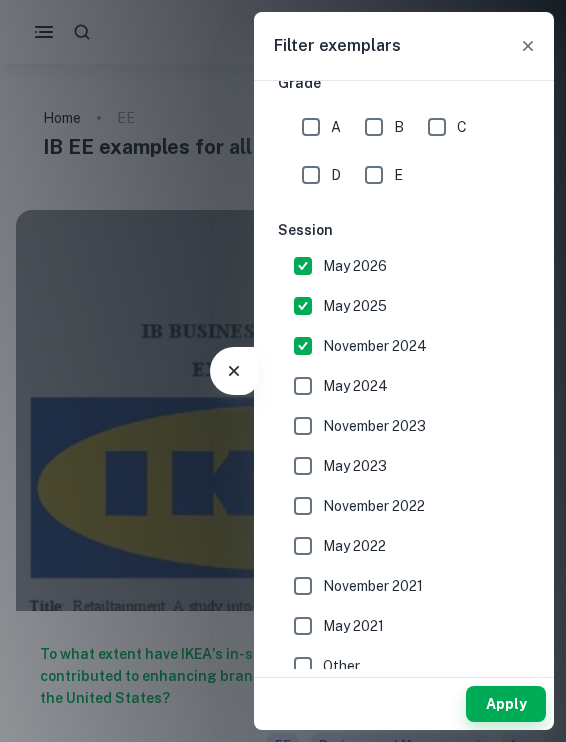 click on "May 2024" at bounding box center [303, 386] 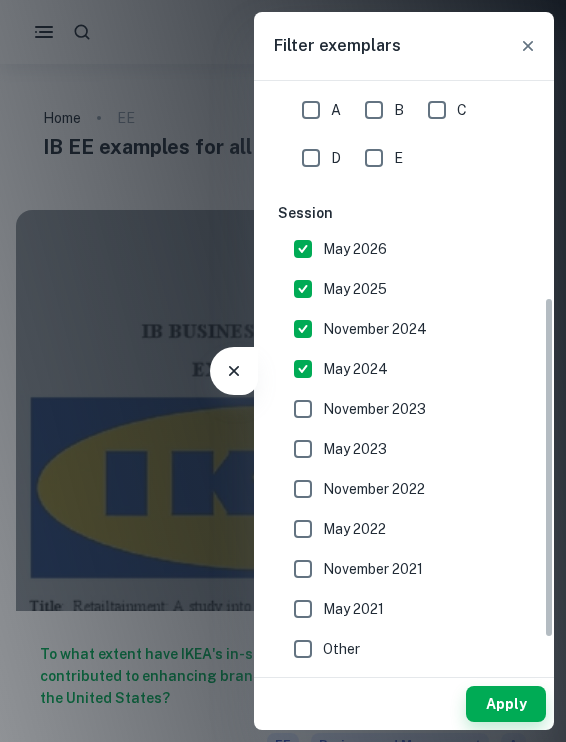scroll, scrollTop: 0, scrollLeft: 0, axis: both 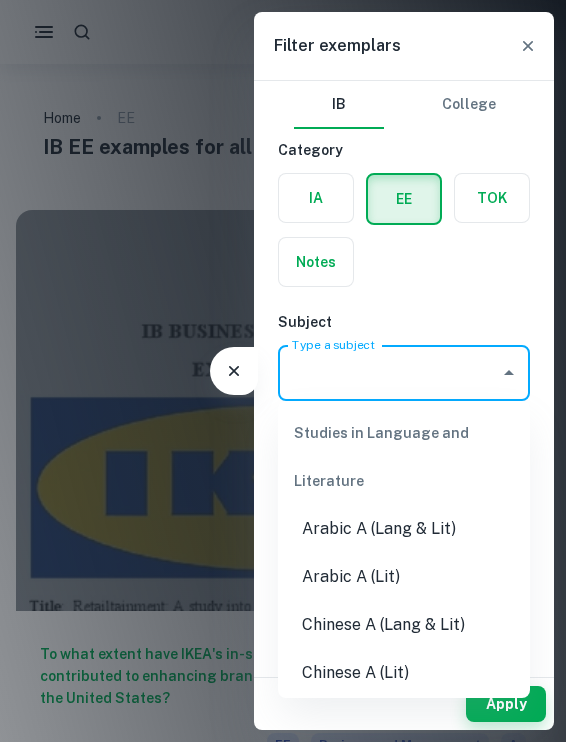 click on "Type a subject" at bounding box center (389, 373) 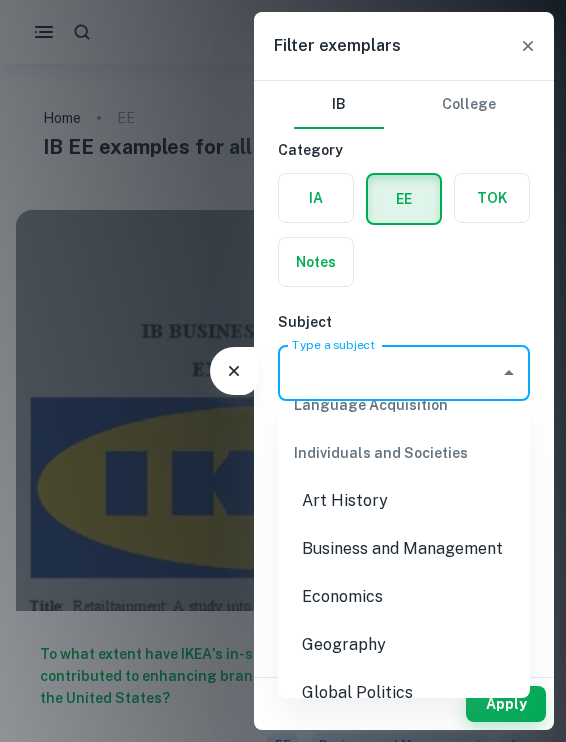 scroll, scrollTop: 2285, scrollLeft: 0, axis: vertical 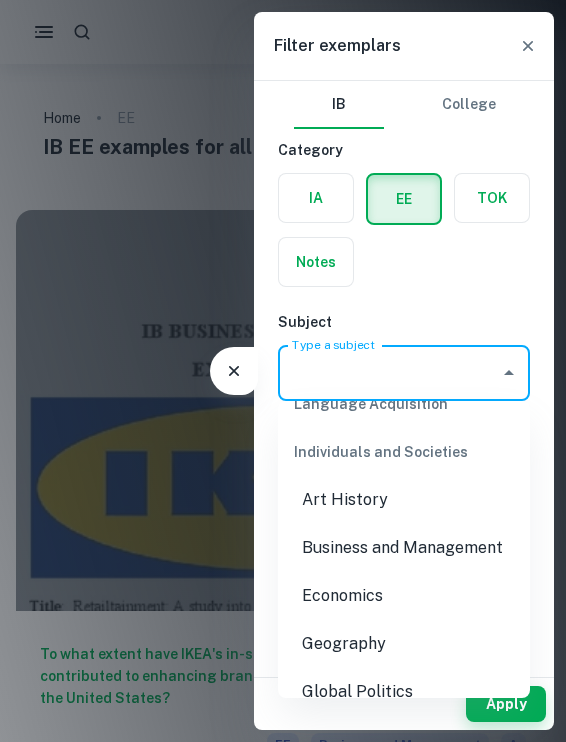 click on "Business and Management" at bounding box center (404, 548) 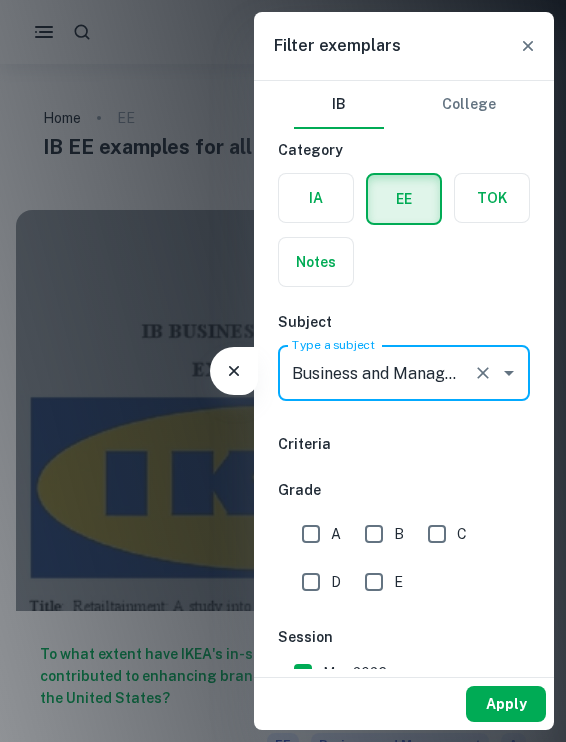 click on "Apply" at bounding box center (506, 704) 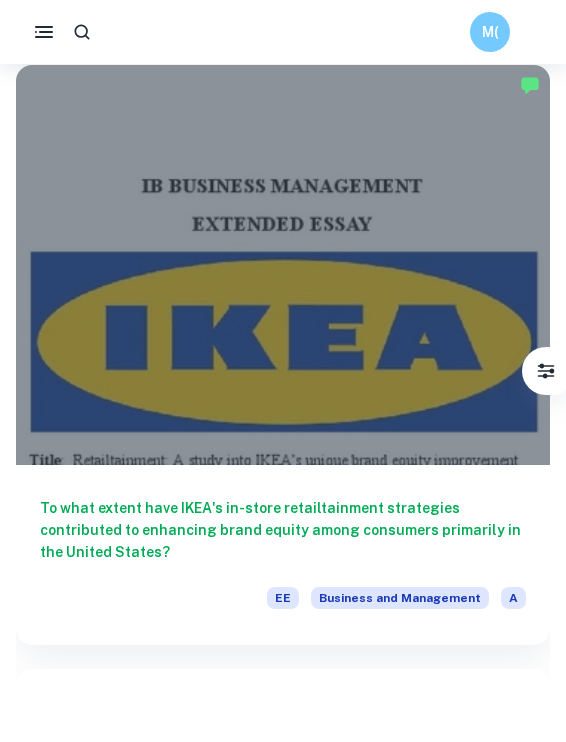 scroll, scrollTop: 785, scrollLeft: 0, axis: vertical 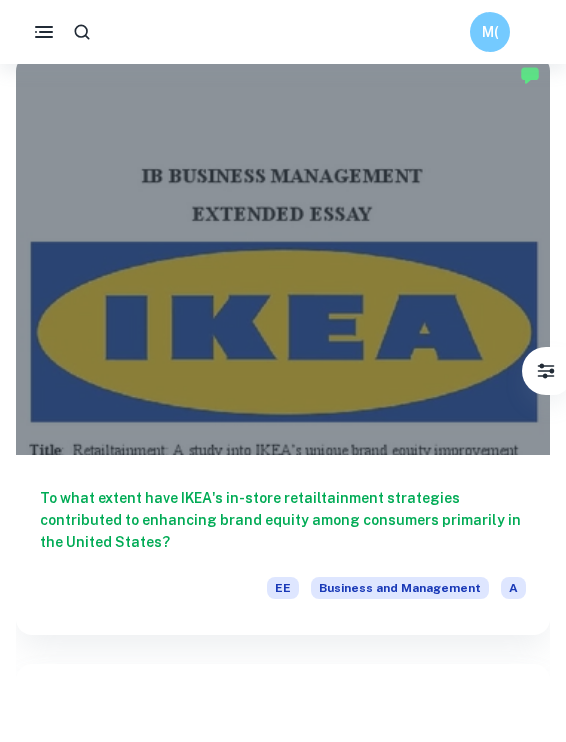 click on "To what extent have IKEA's in-store retailtainment strategies contributed to enhancing brand equity among consumers primarily in the United States?" at bounding box center [283, 520] 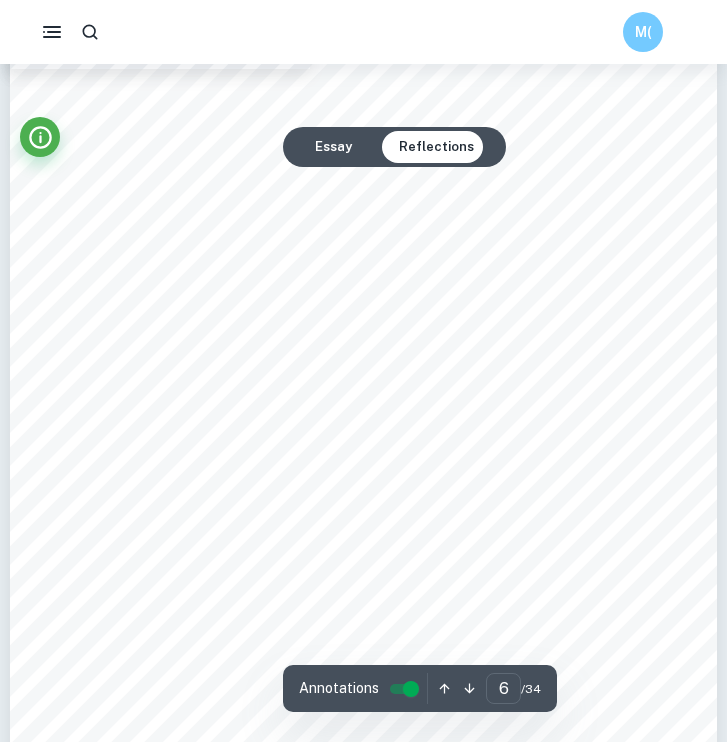 scroll, scrollTop: 5439, scrollLeft: 0, axis: vertical 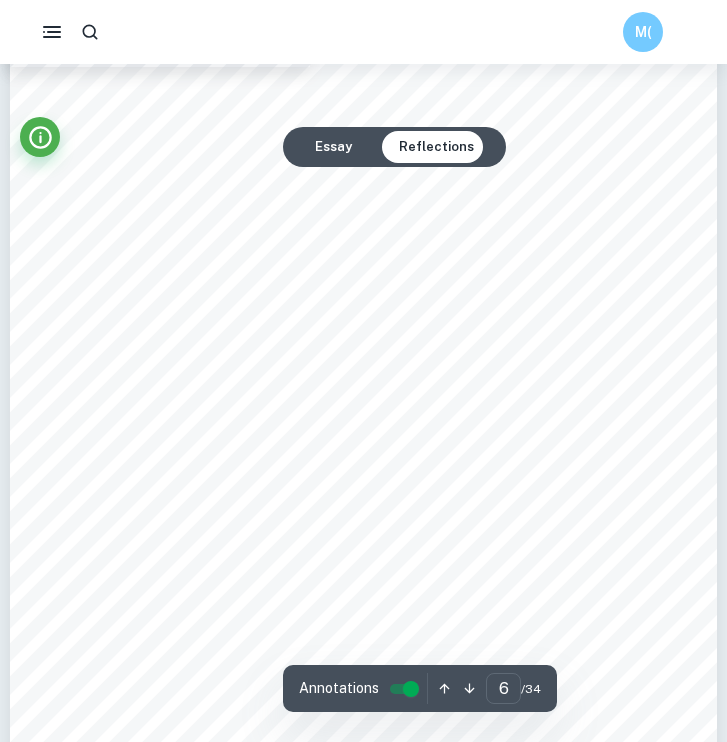 click on "Reflections" at bounding box center (436, 147) 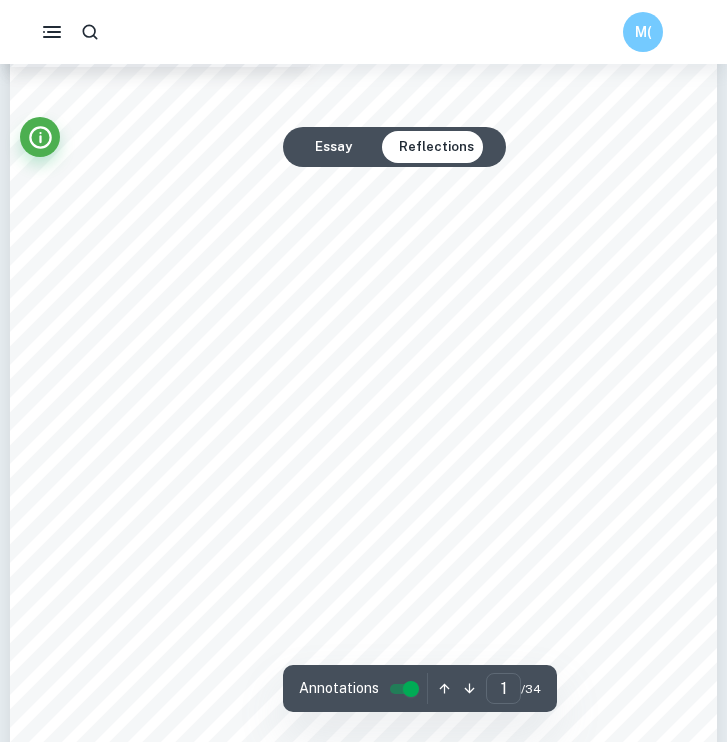 scroll, scrollTop: 0, scrollLeft: 0, axis: both 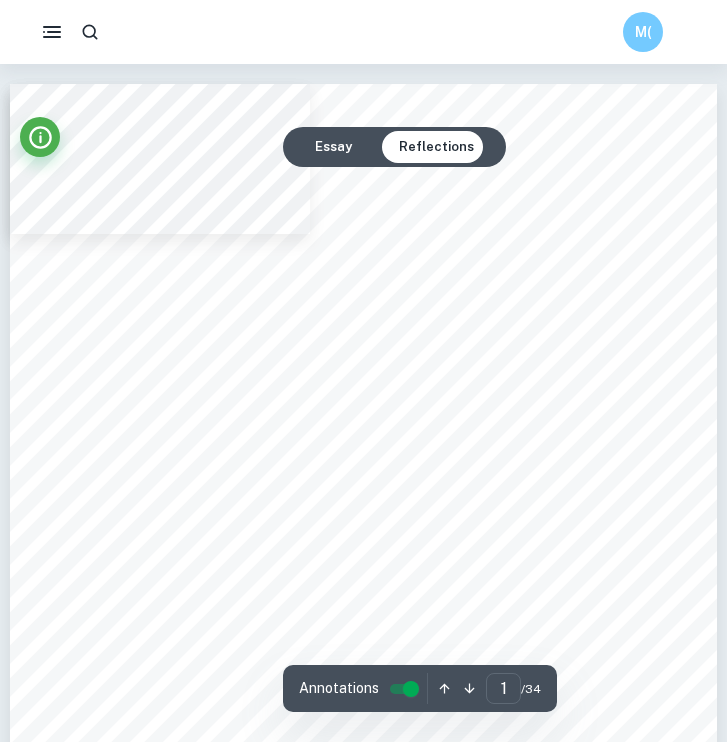 click on "Reflections" at bounding box center (436, 147) 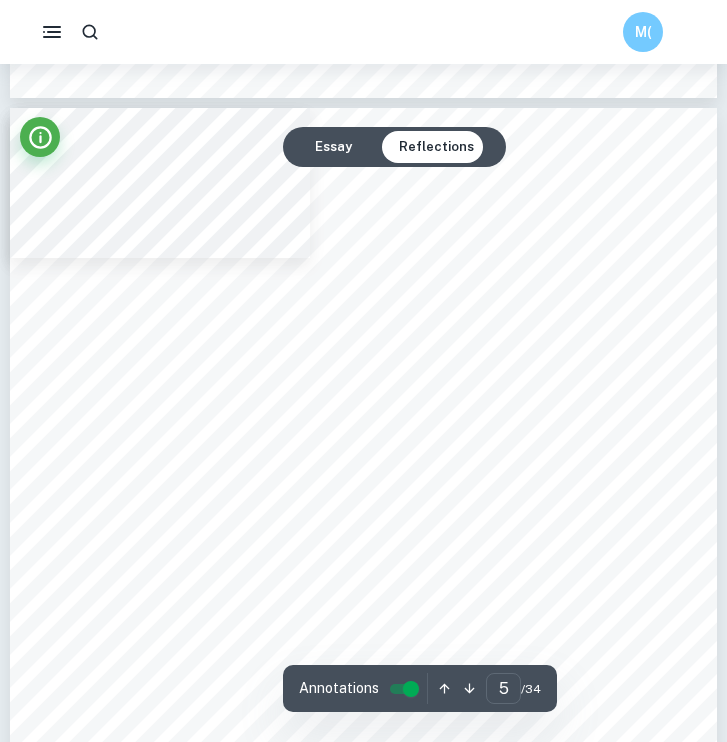 scroll, scrollTop: 4161, scrollLeft: 0, axis: vertical 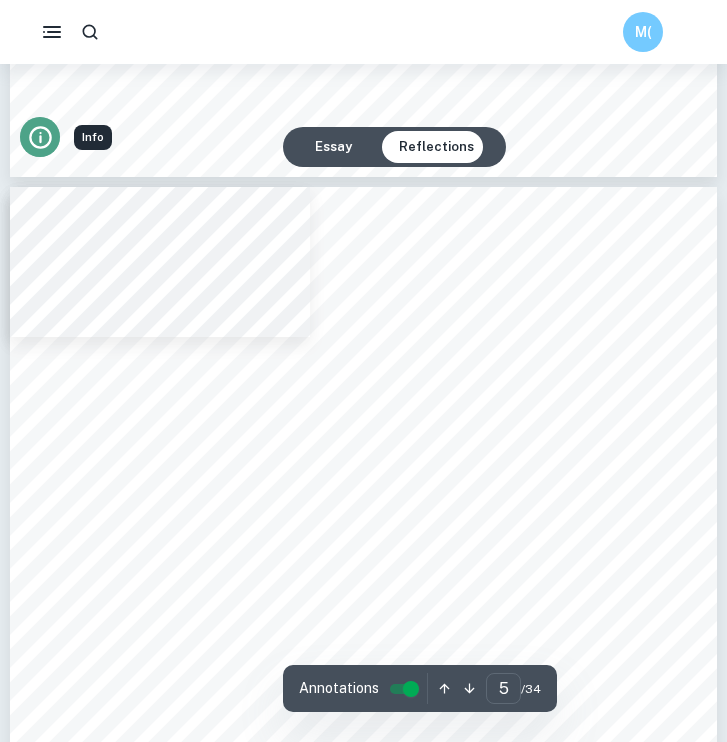 click 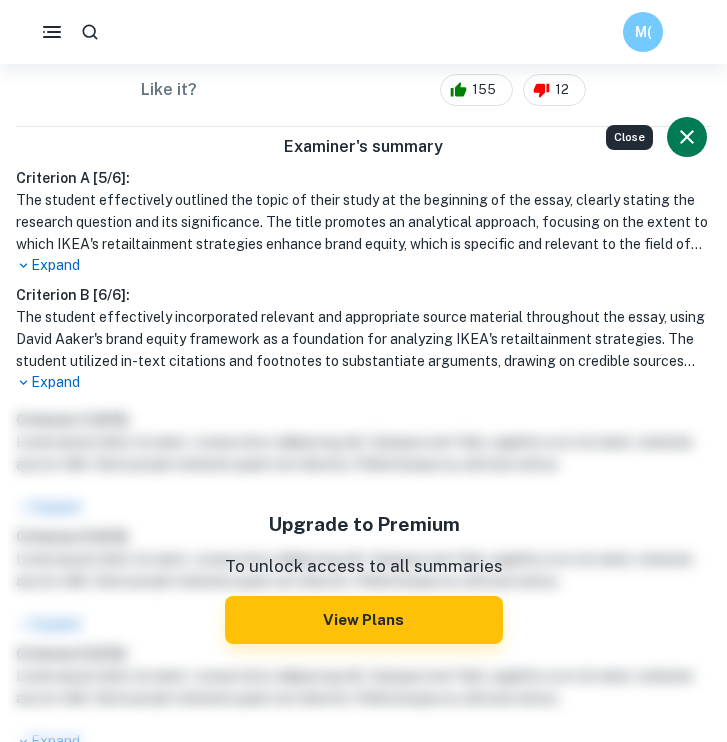 scroll, scrollTop: 0, scrollLeft: 0, axis: both 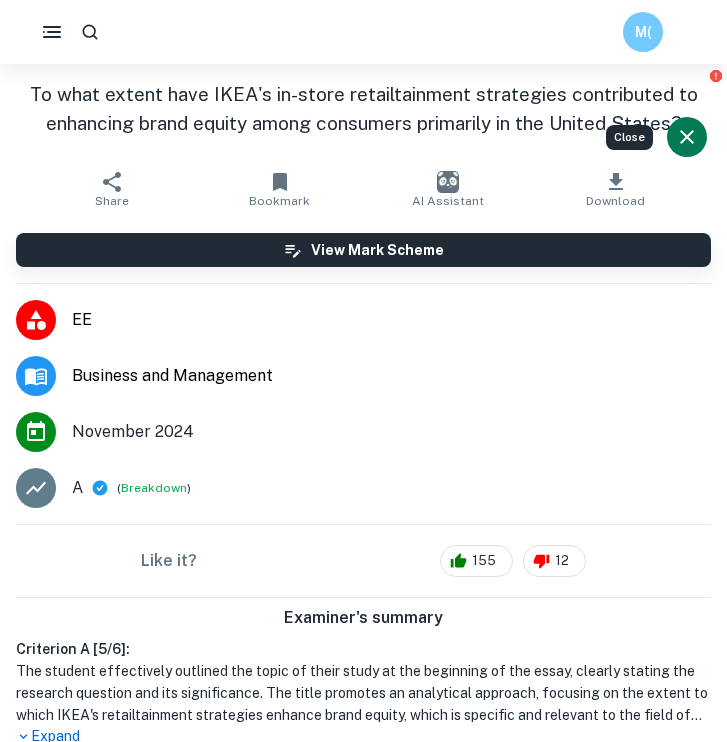 click 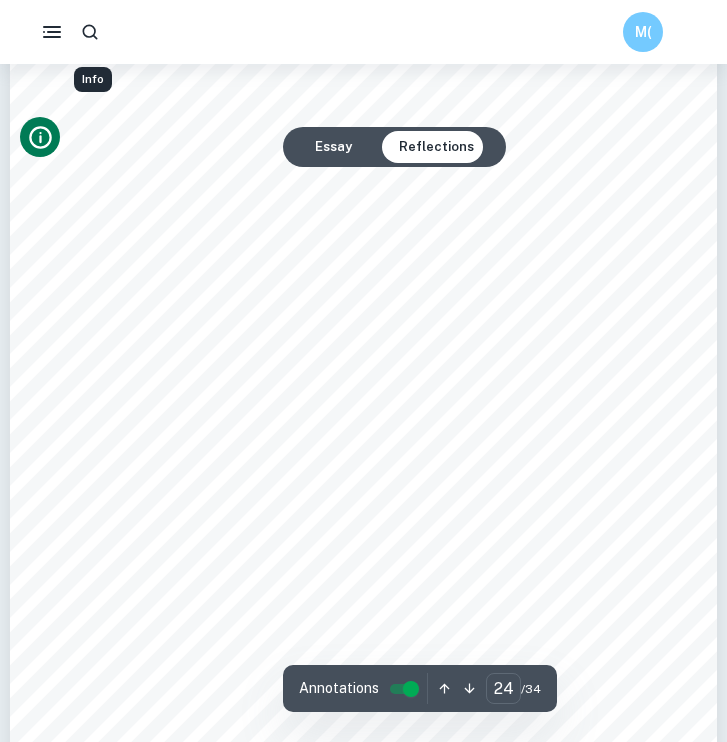 scroll, scrollTop: 23914, scrollLeft: 0, axis: vertical 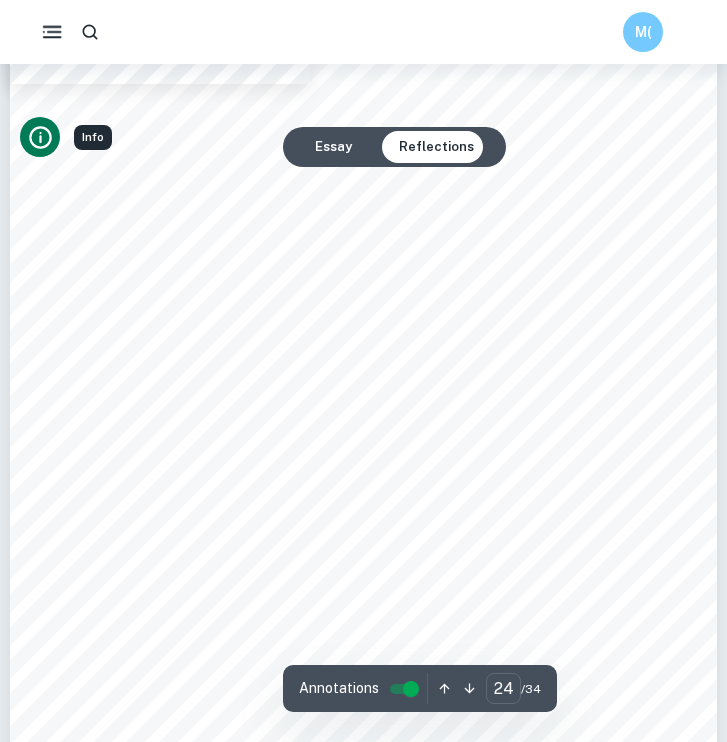 click 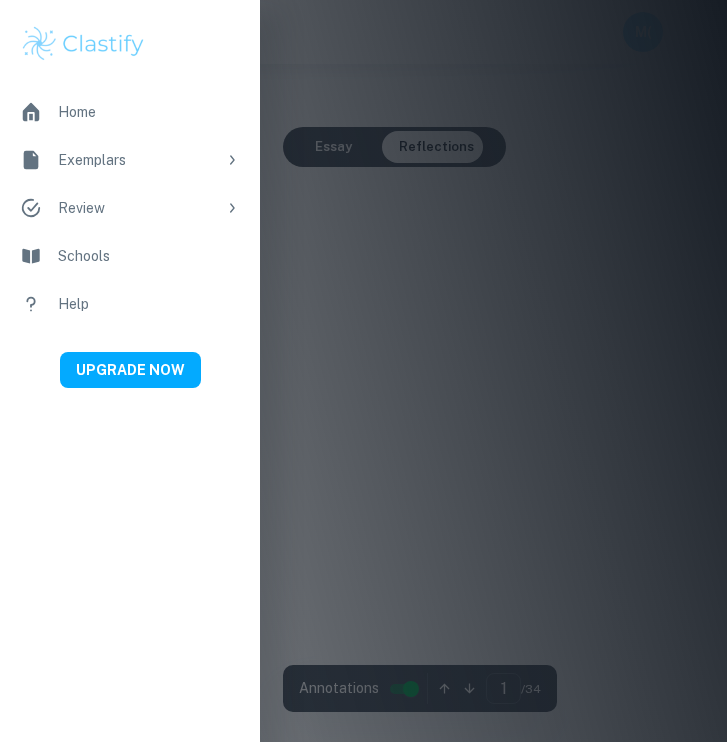 scroll, scrollTop: 3976, scrollLeft: 0, axis: vertical 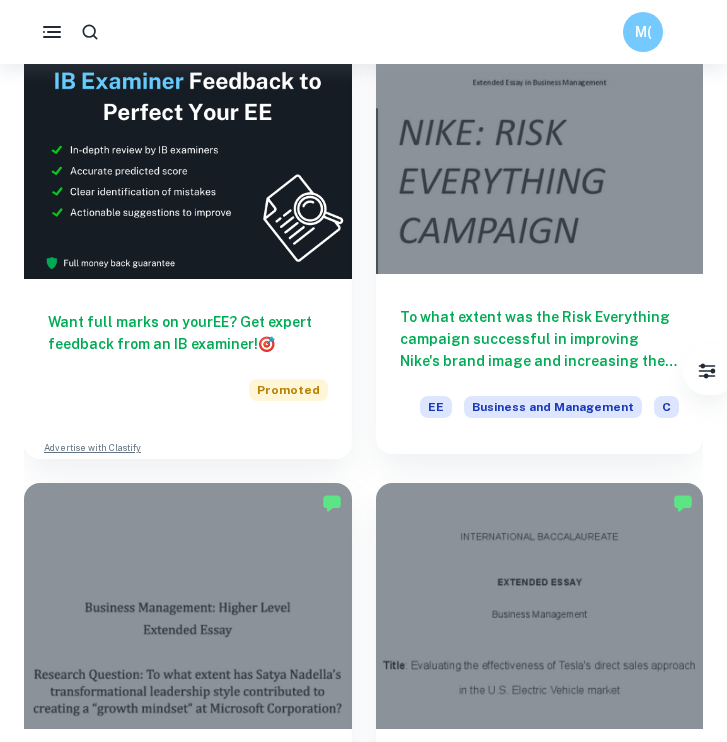 click on "To what extent was the Risk Everything campaign successful in improving Nike's brand image and increasing their football sales in 2014?" at bounding box center [540, 339] 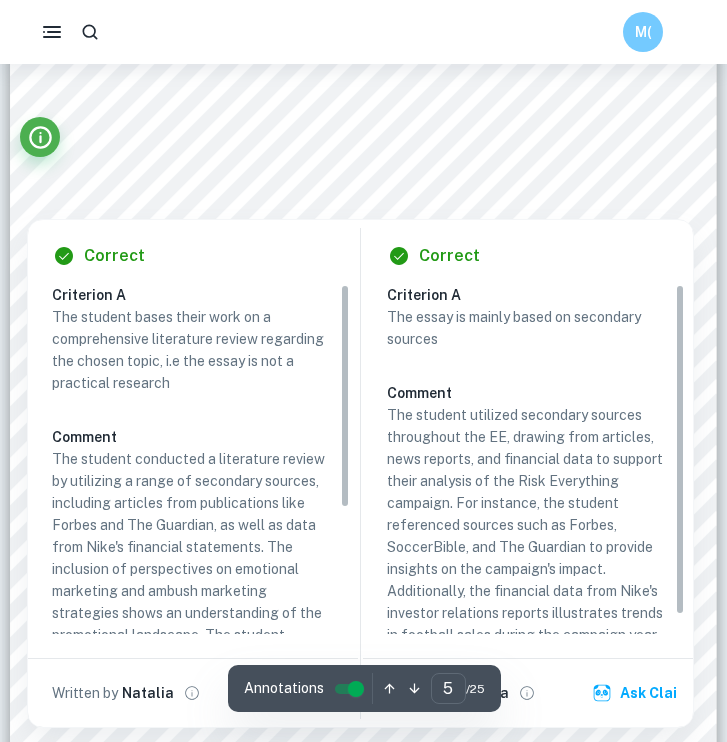 scroll, scrollTop: 4108, scrollLeft: 0, axis: vertical 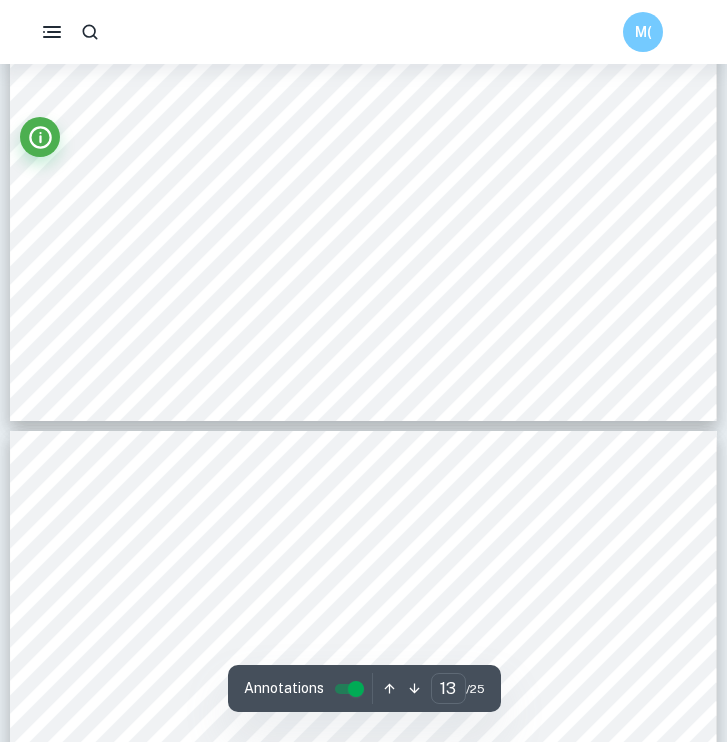 type on "14" 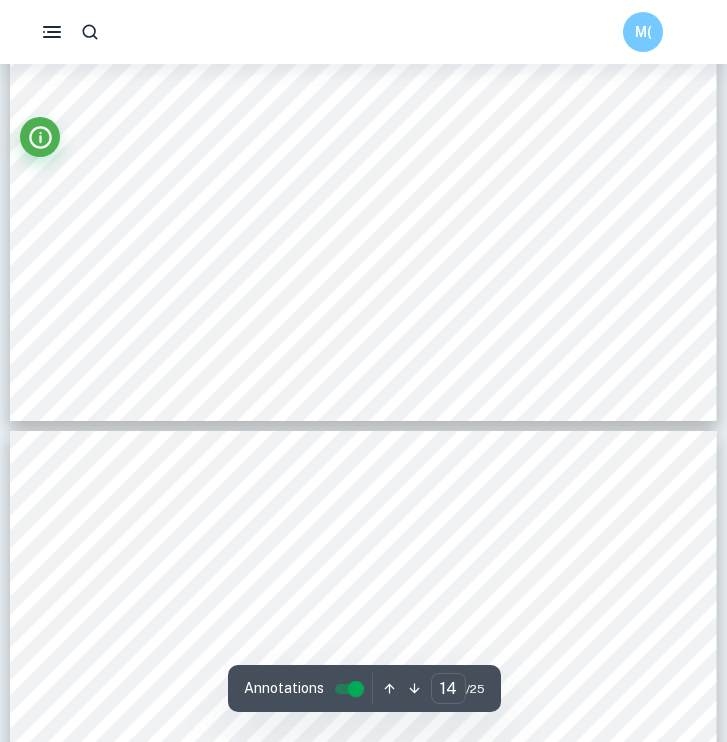 scroll, scrollTop: 12872, scrollLeft: 0, axis: vertical 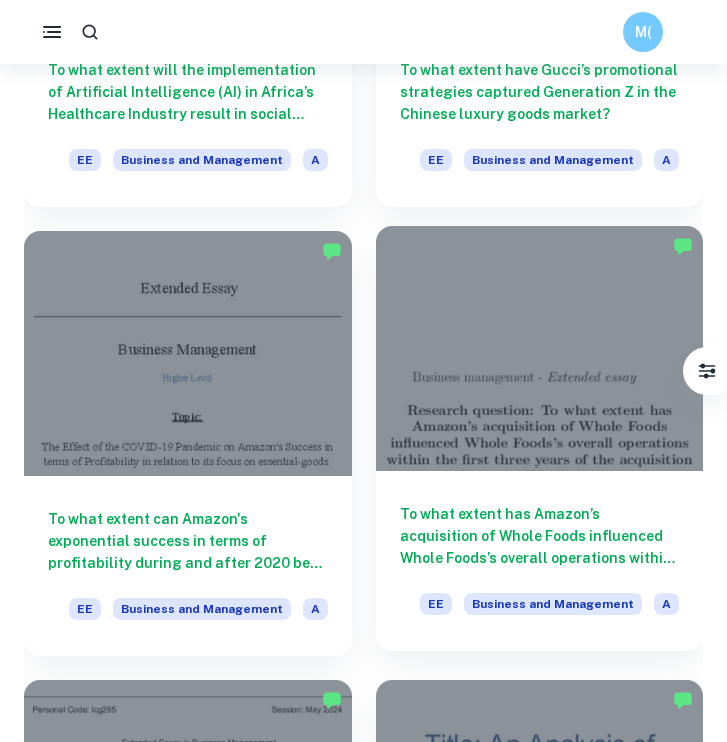 click on "To what extent has Amazon’s acquisition of Whole Foods influenced Whole Foods’s overall operations within the first three years of the acquisition (2017-2019)?" at bounding box center [540, 536] 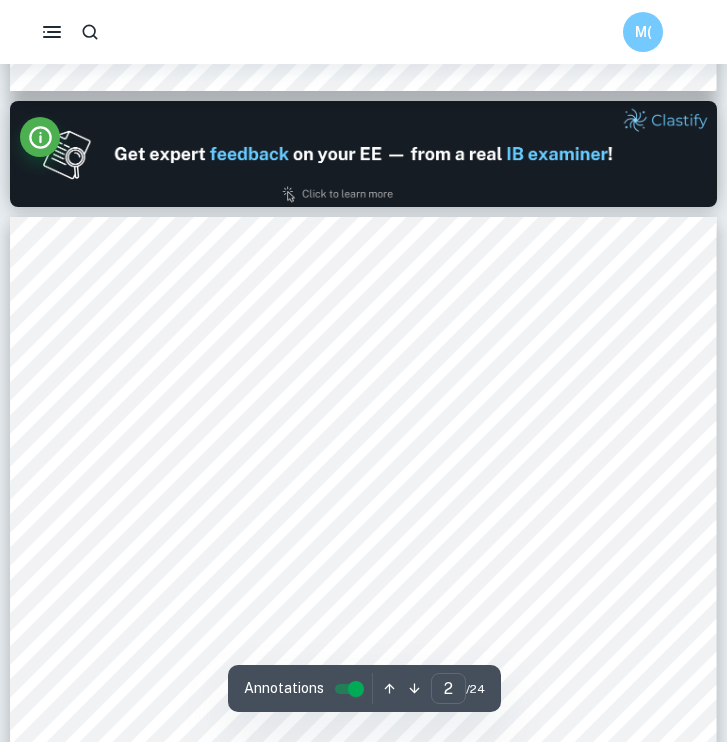 scroll, scrollTop: 1215, scrollLeft: 0, axis: vertical 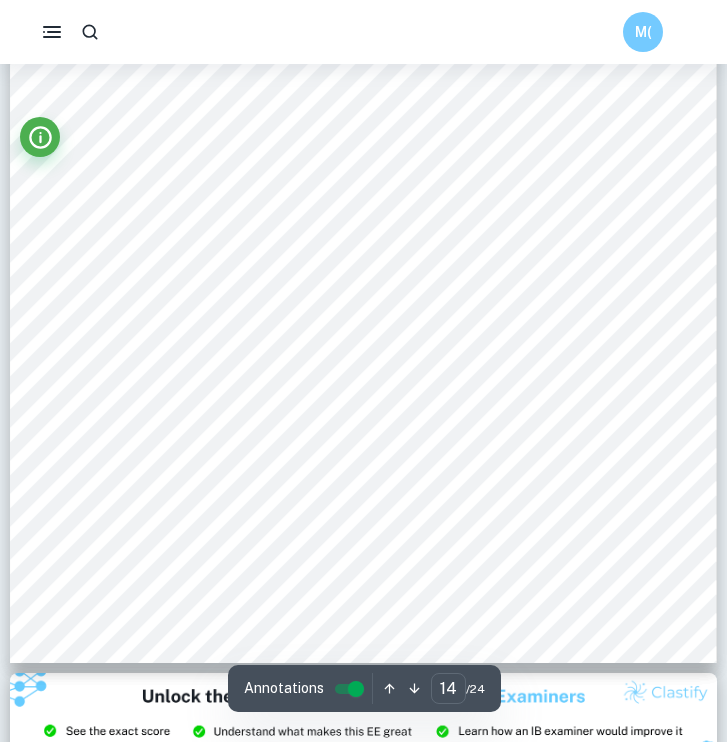 type on "15" 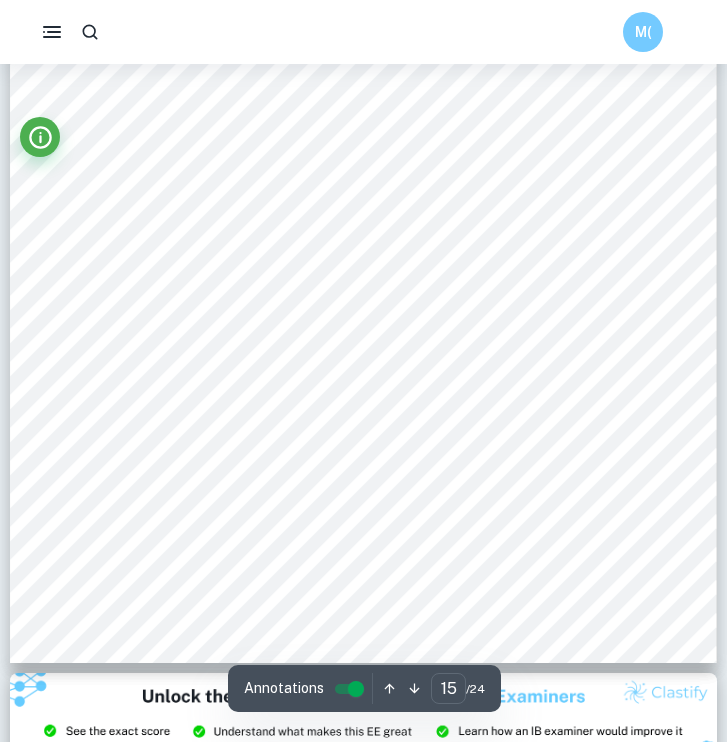 scroll, scrollTop: 13116, scrollLeft: 0, axis: vertical 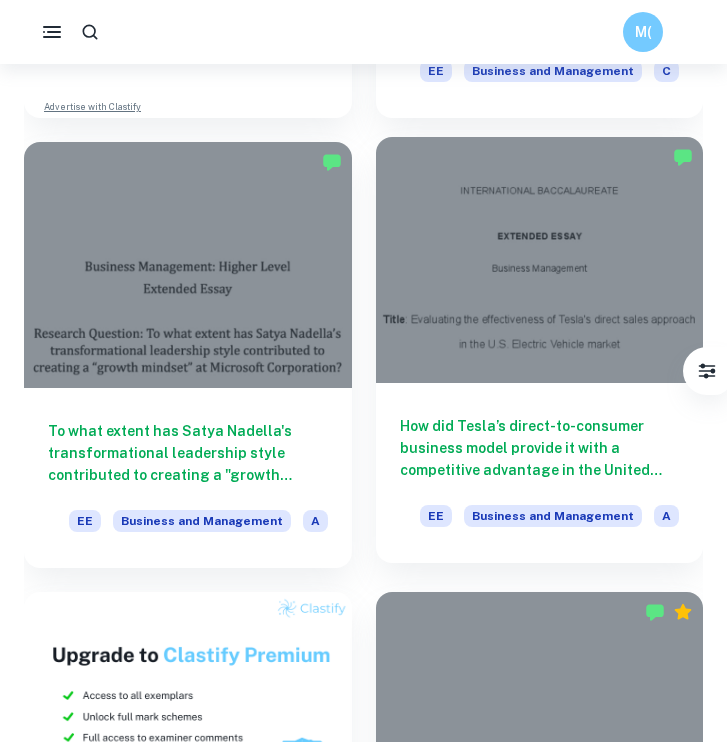 click on "How did Tesla’s direct-to-consumer business model provide it with a competitive advantage in the United States electric vehicle market from 2021-2022?" at bounding box center (540, 448) 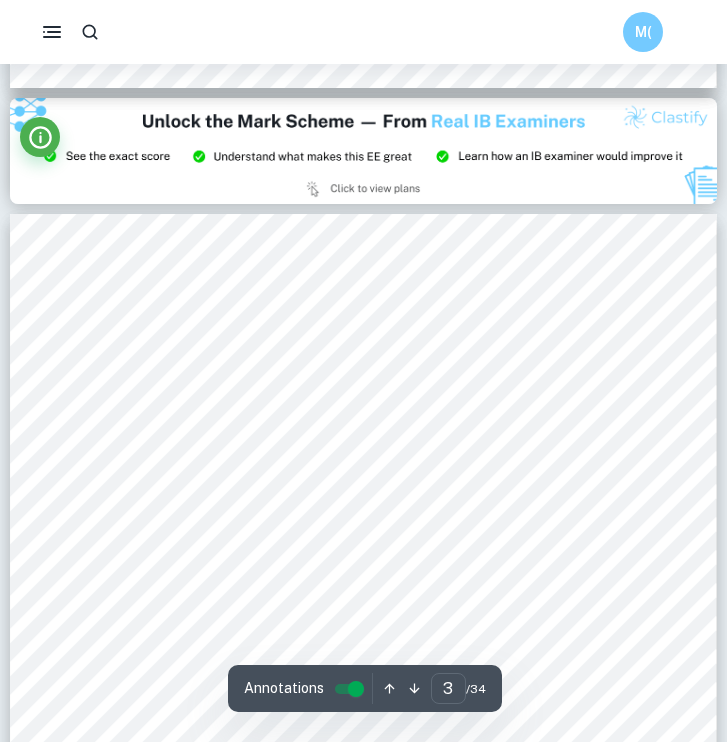 scroll, scrollTop: 2303, scrollLeft: 0, axis: vertical 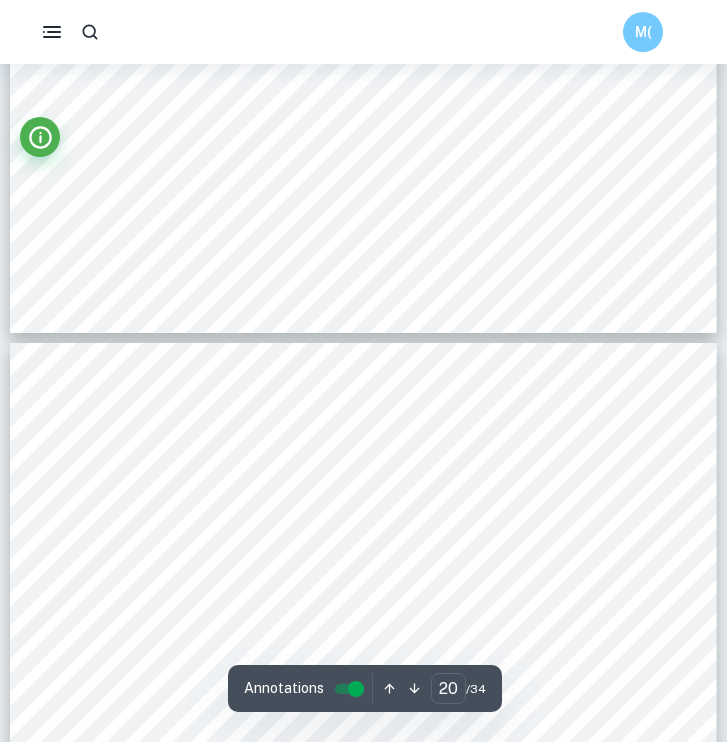 type on "21" 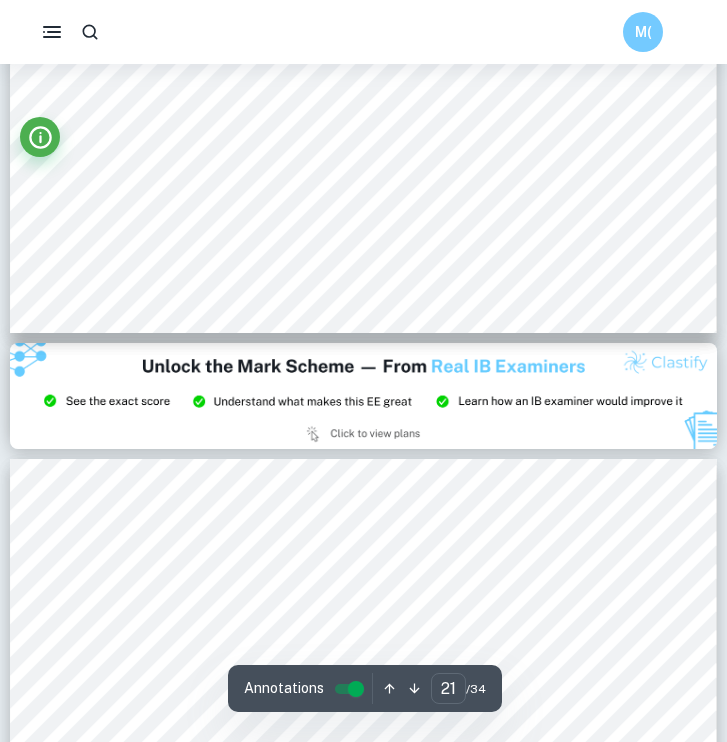scroll, scrollTop: 19478, scrollLeft: 0, axis: vertical 